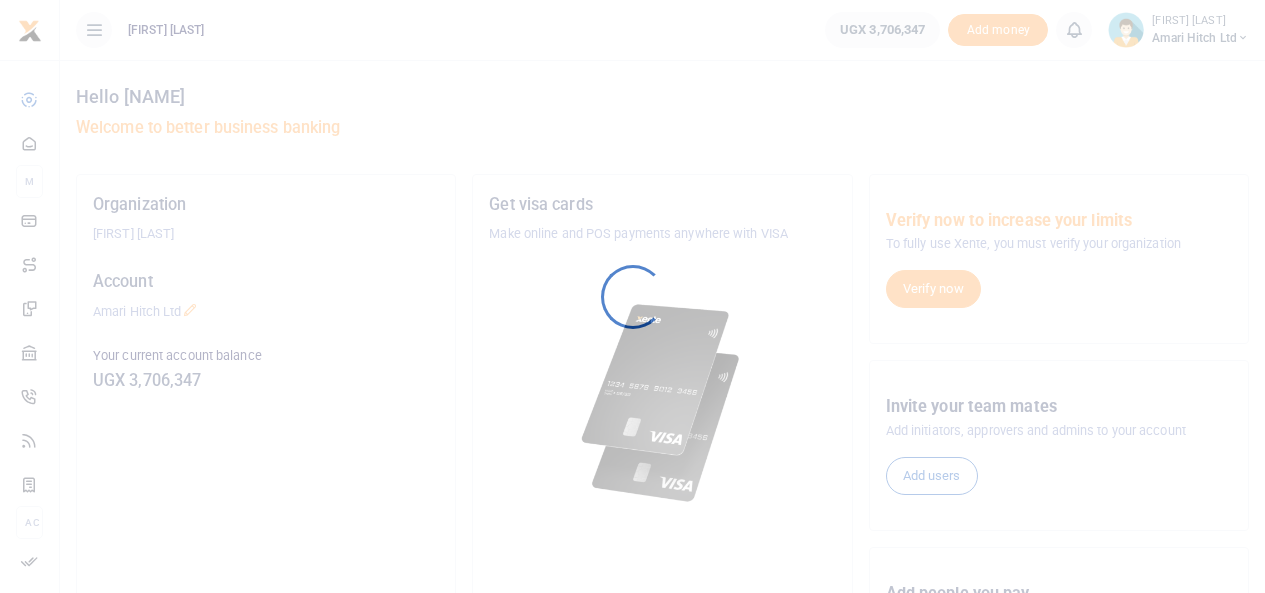 scroll, scrollTop: 0, scrollLeft: 0, axis: both 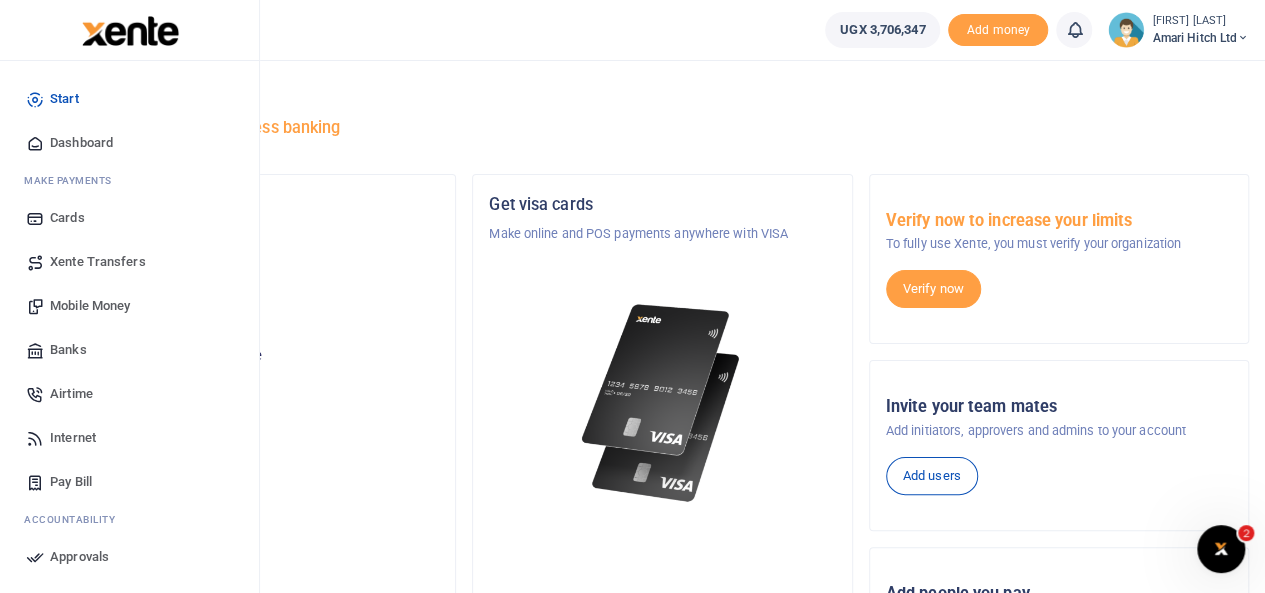 click on "Mobile Money" at bounding box center [90, 306] 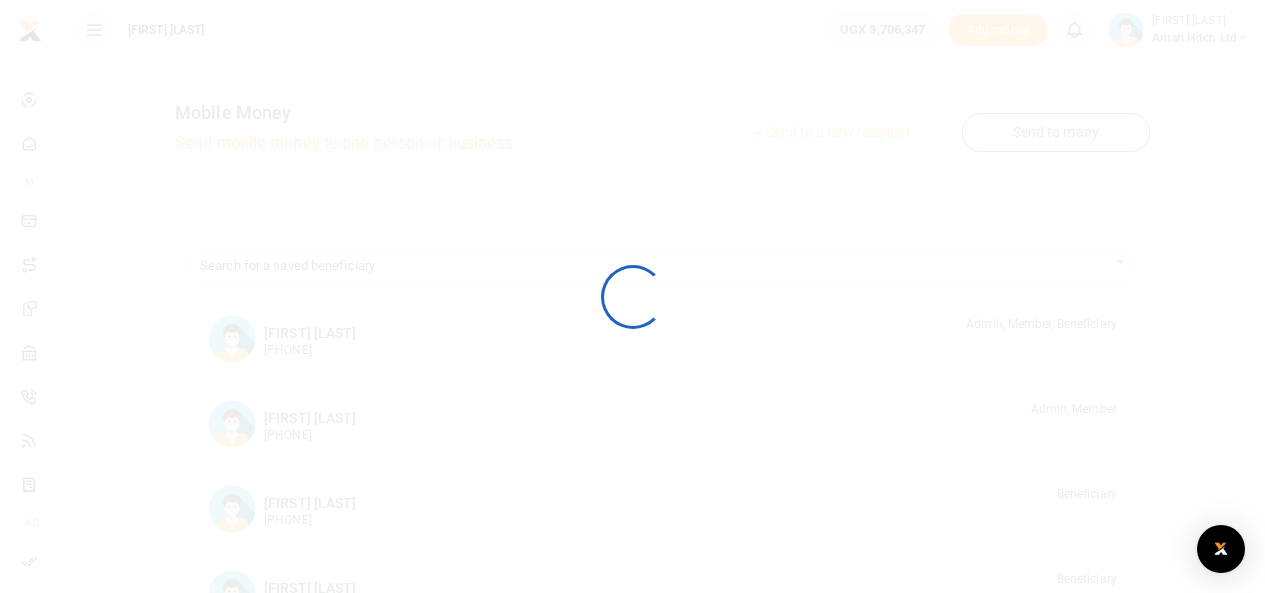 scroll, scrollTop: 0, scrollLeft: 0, axis: both 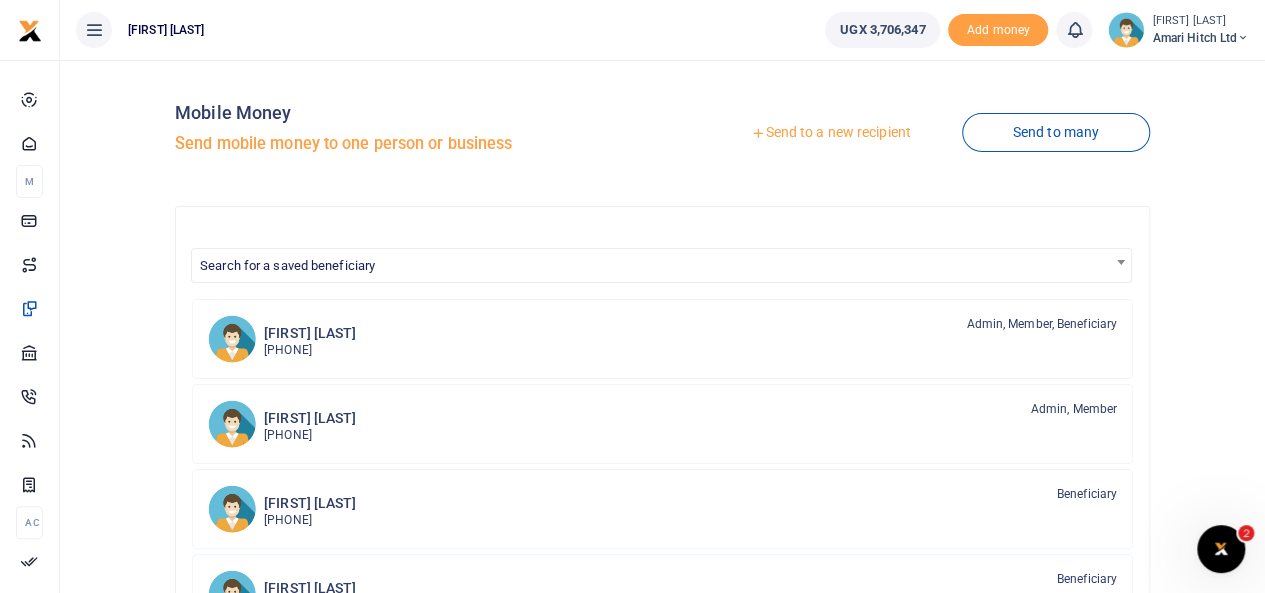 click on "Send to a new recipient" at bounding box center [830, 133] 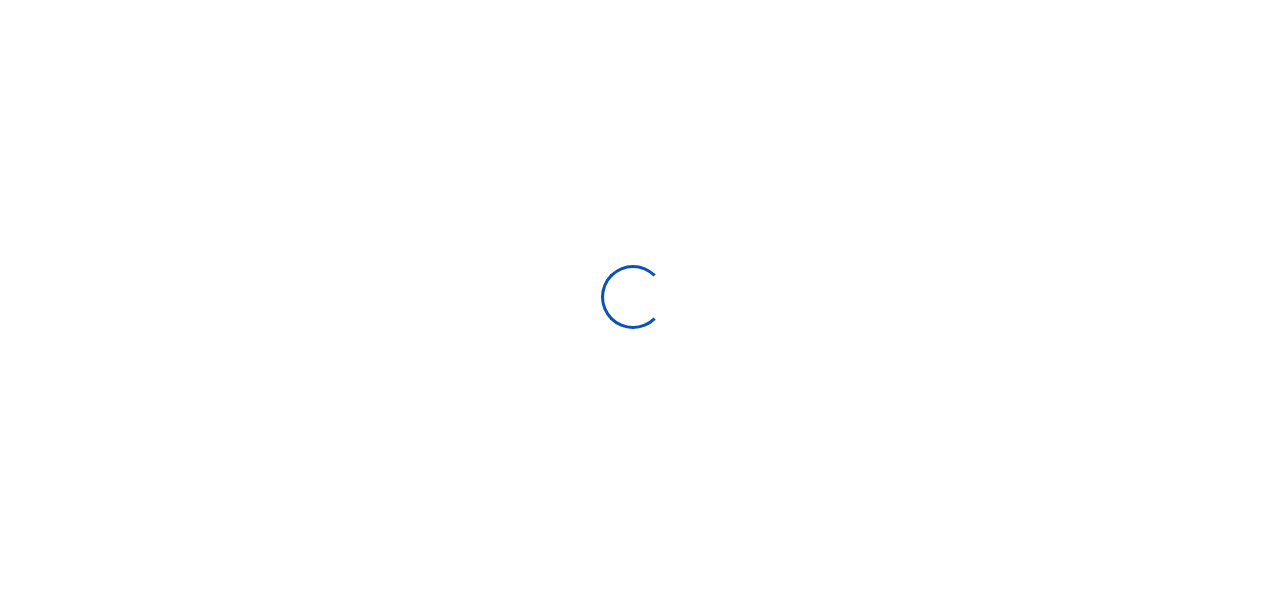 scroll, scrollTop: 0, scrollLeft: 0, axis: both 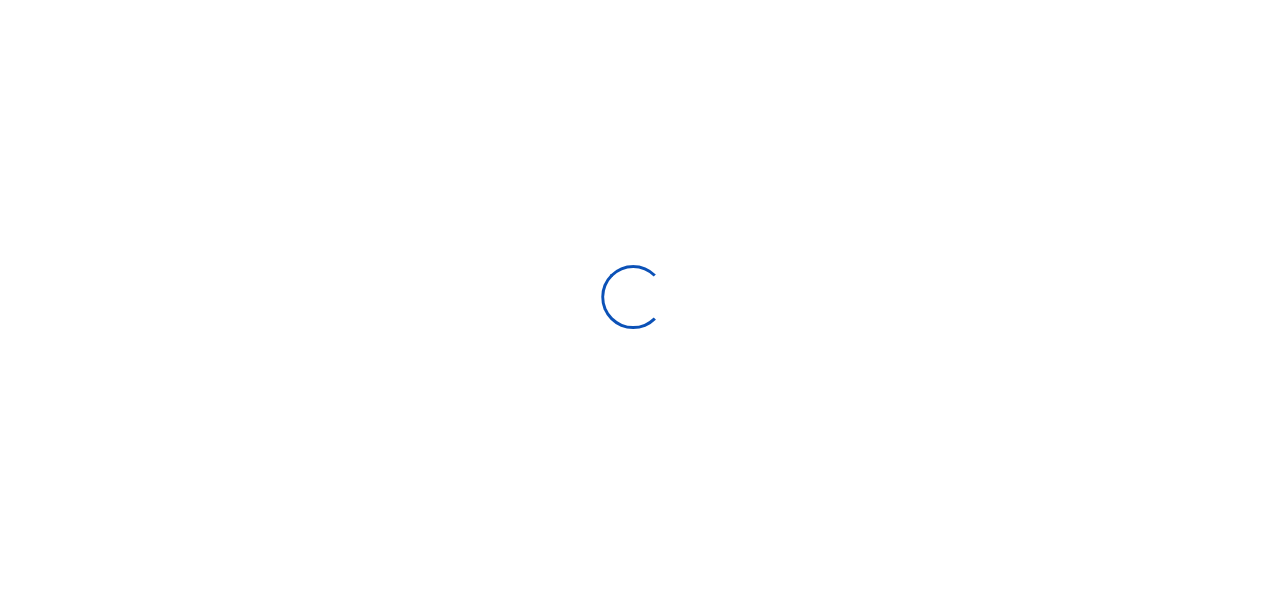 select on "Loading bundles" 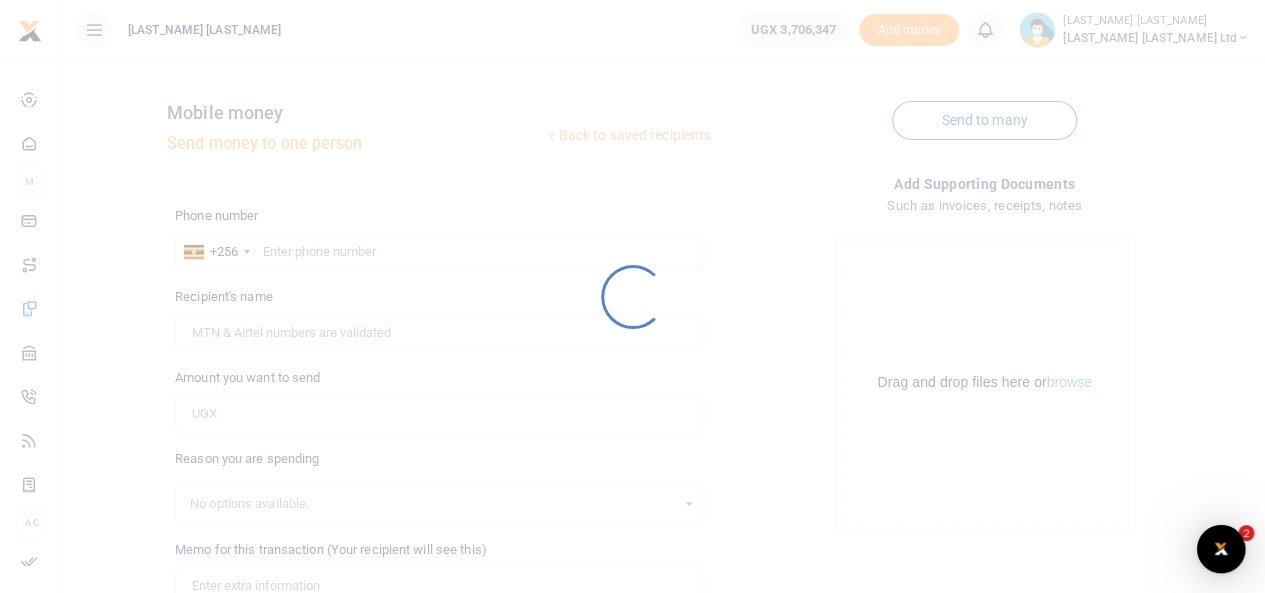scroll, scrollTop: 0, scrollLeft: 0, axis: both 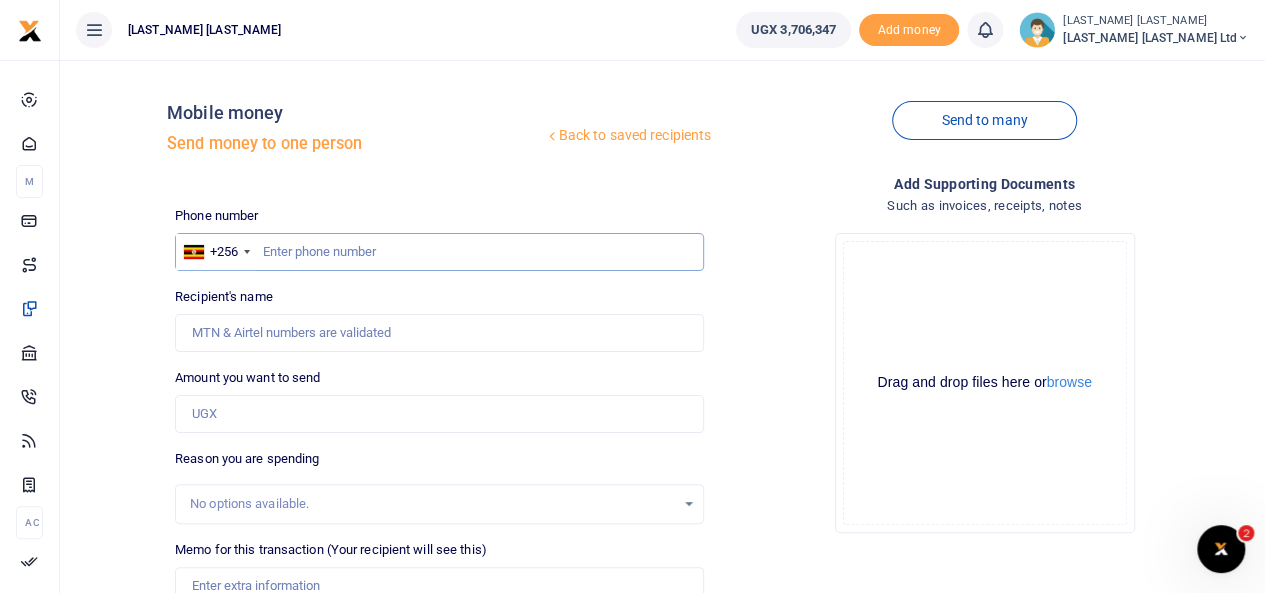 click at bounding box center (439, 252) 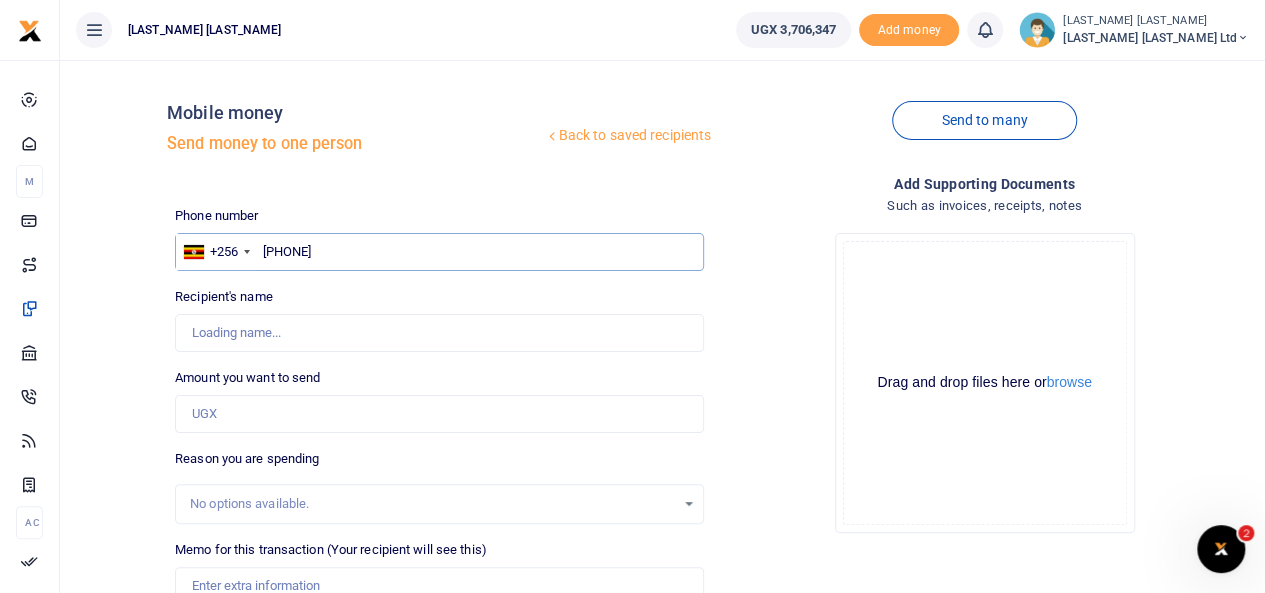 type on "0782195060" 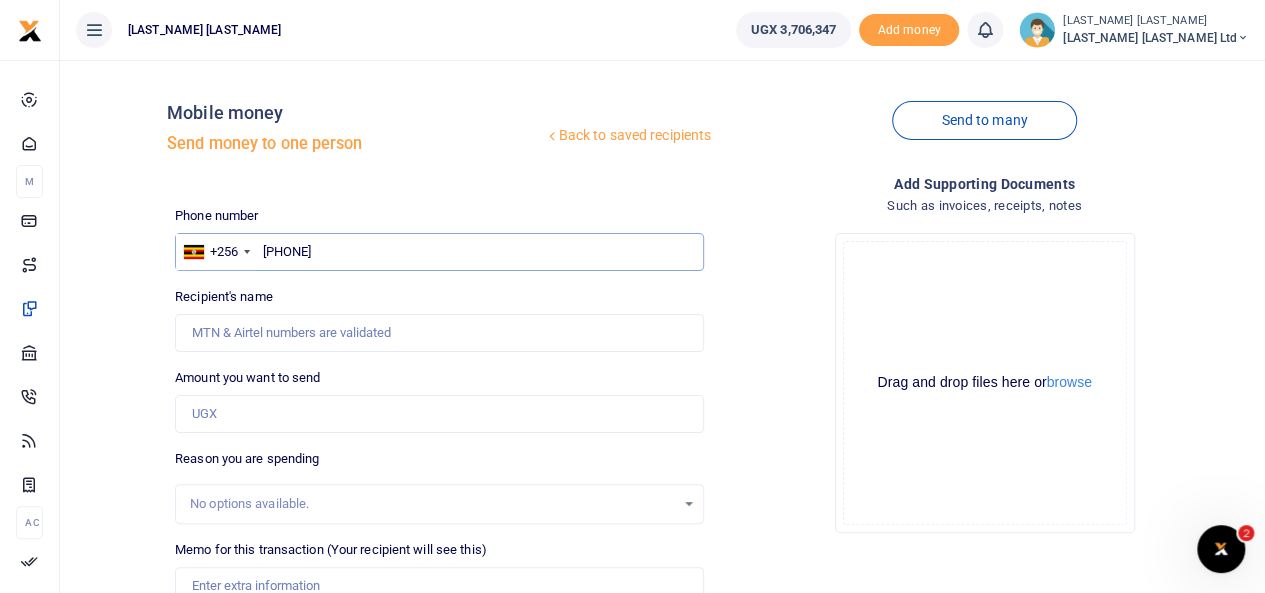 type on "[FIRST] [LAST]" 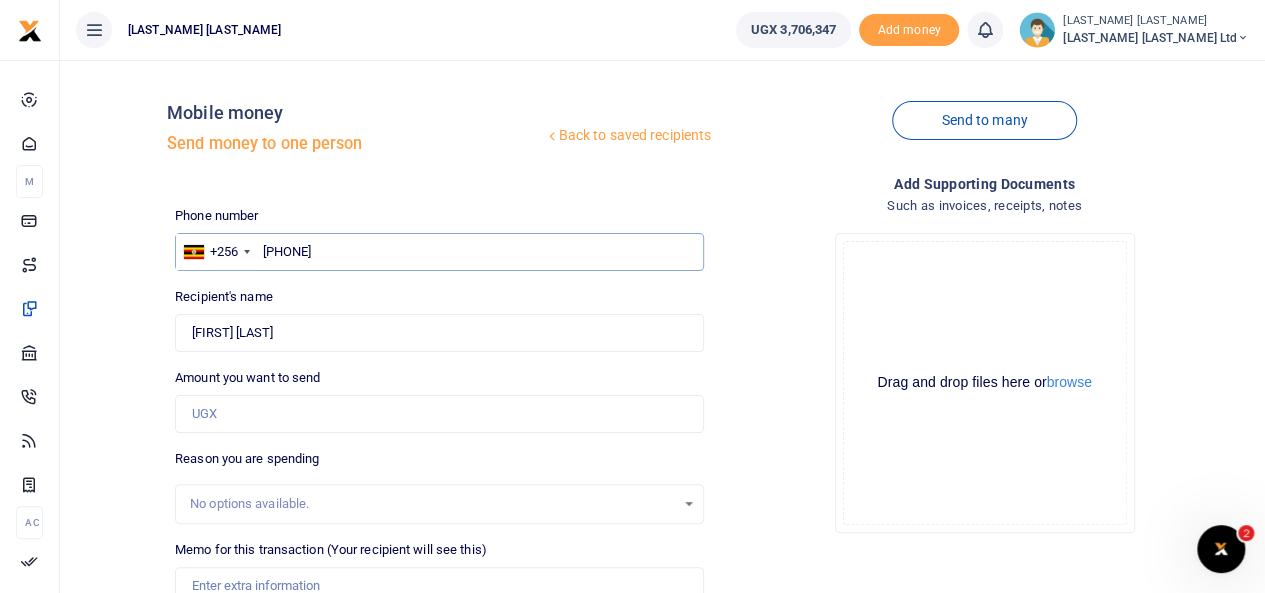type on "07821950" 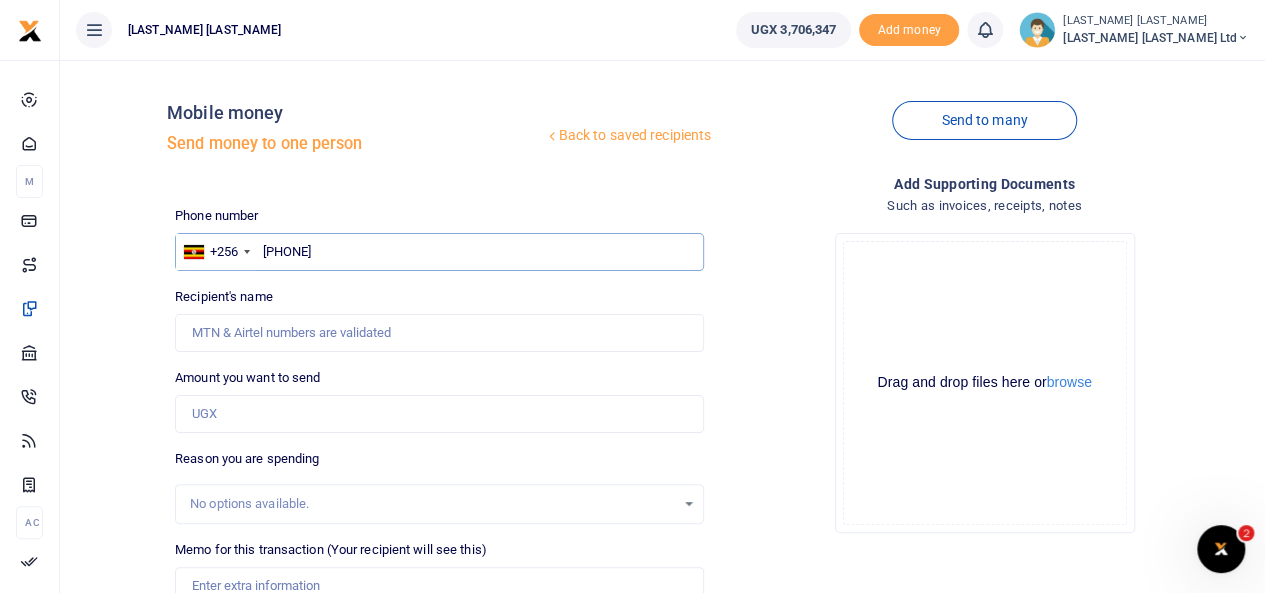 type on "0782195060" 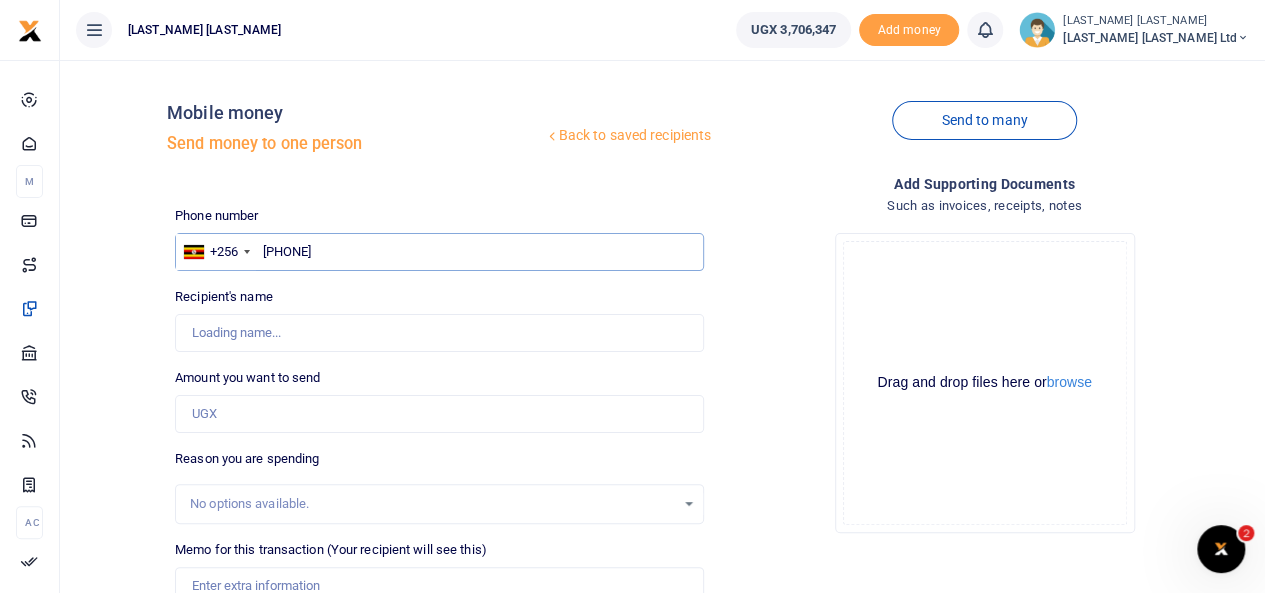 type on "[FIRST] [LAST]" 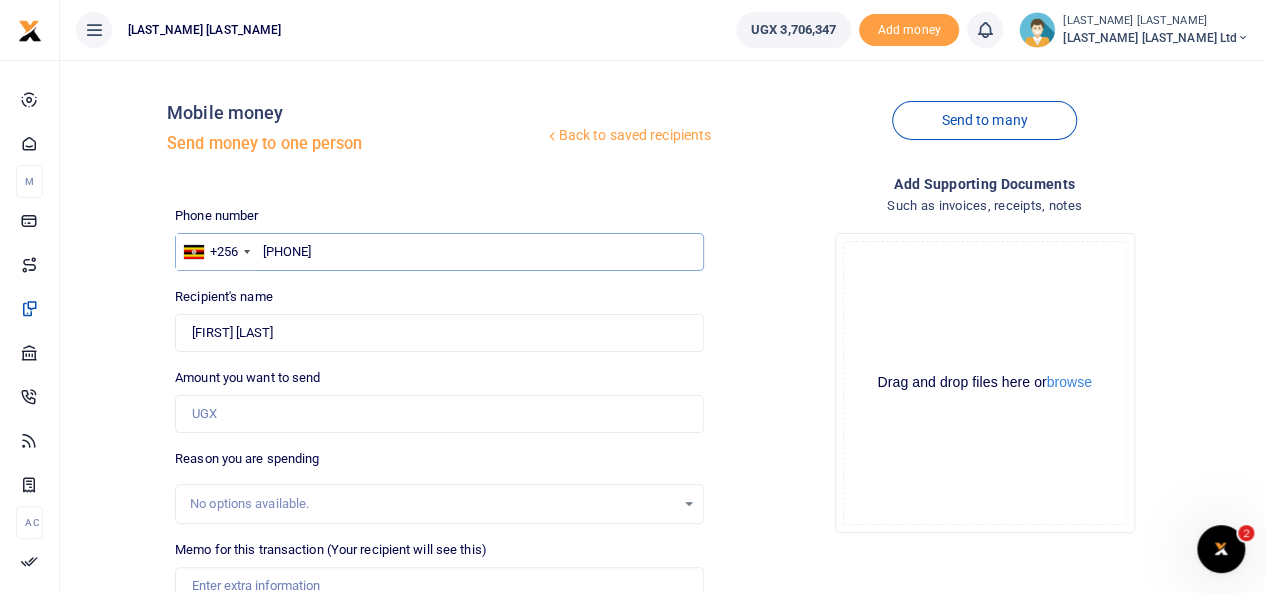 type on "0782195060" 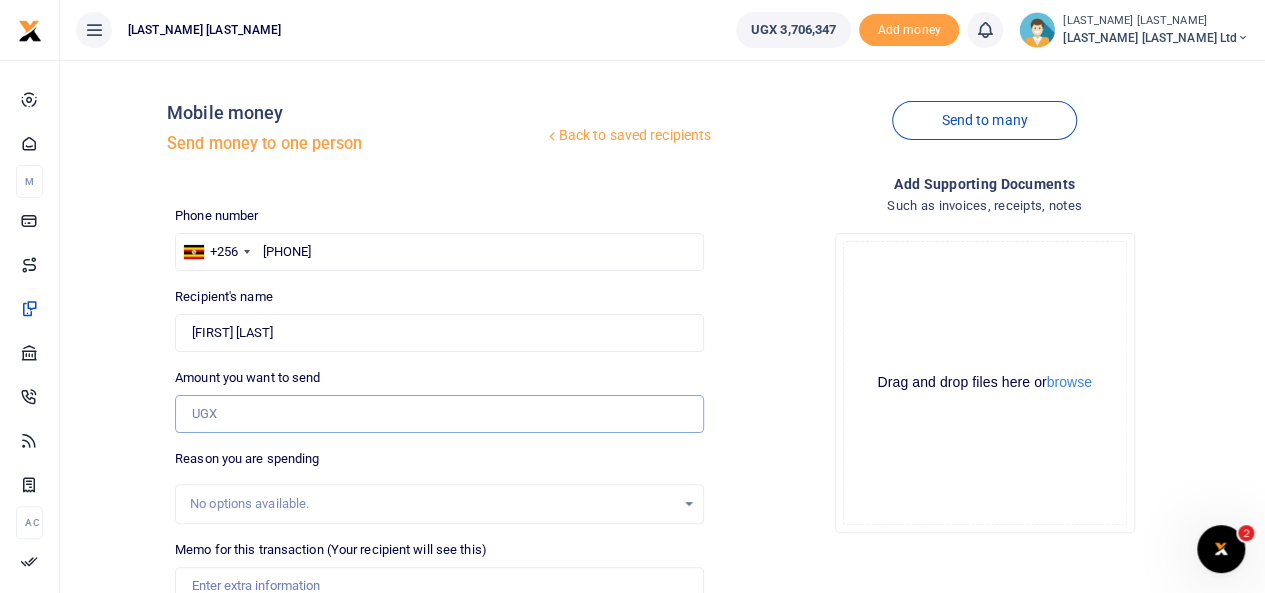 click on "Amount you want to send" at bounding box center [439, 414] 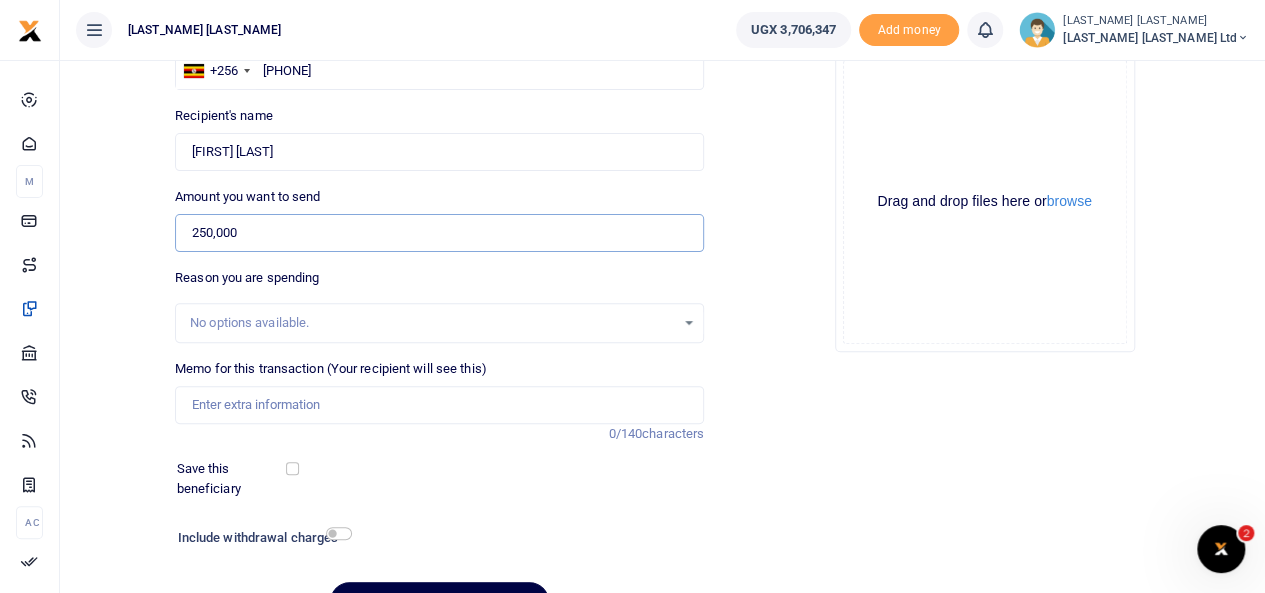 scroll, scrollTop: 185, scrollLeft: 0, axis: vertical 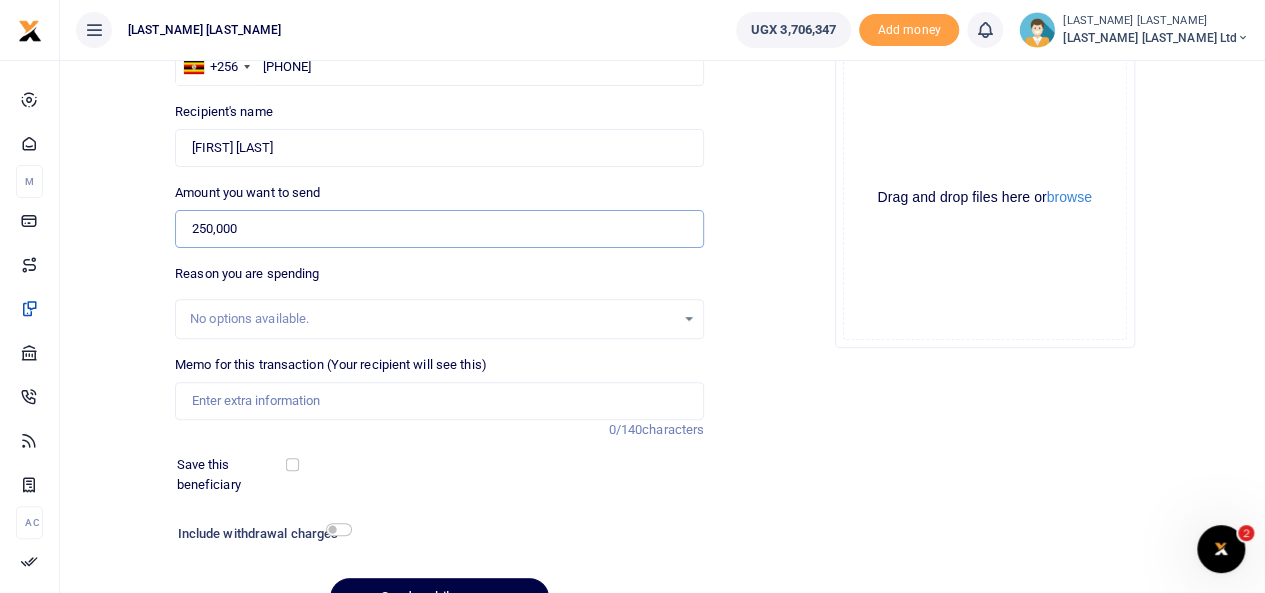type on "250,000" 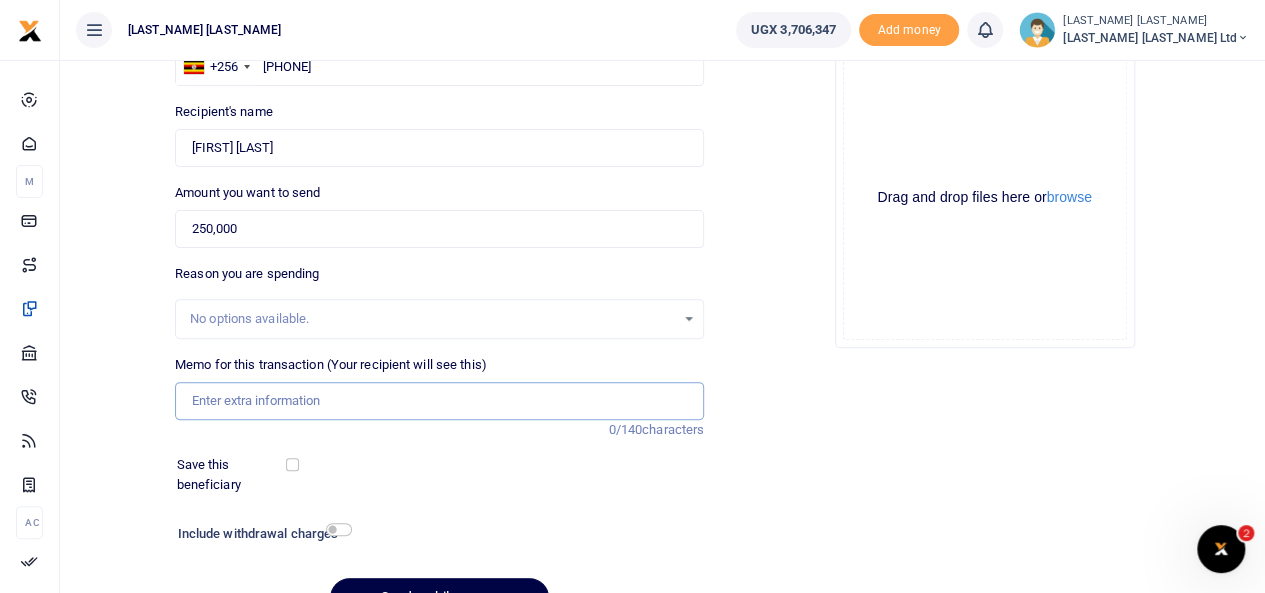 click on "Memo for this transaction (Your recipient will see this)" at bounding box center (439, 401) 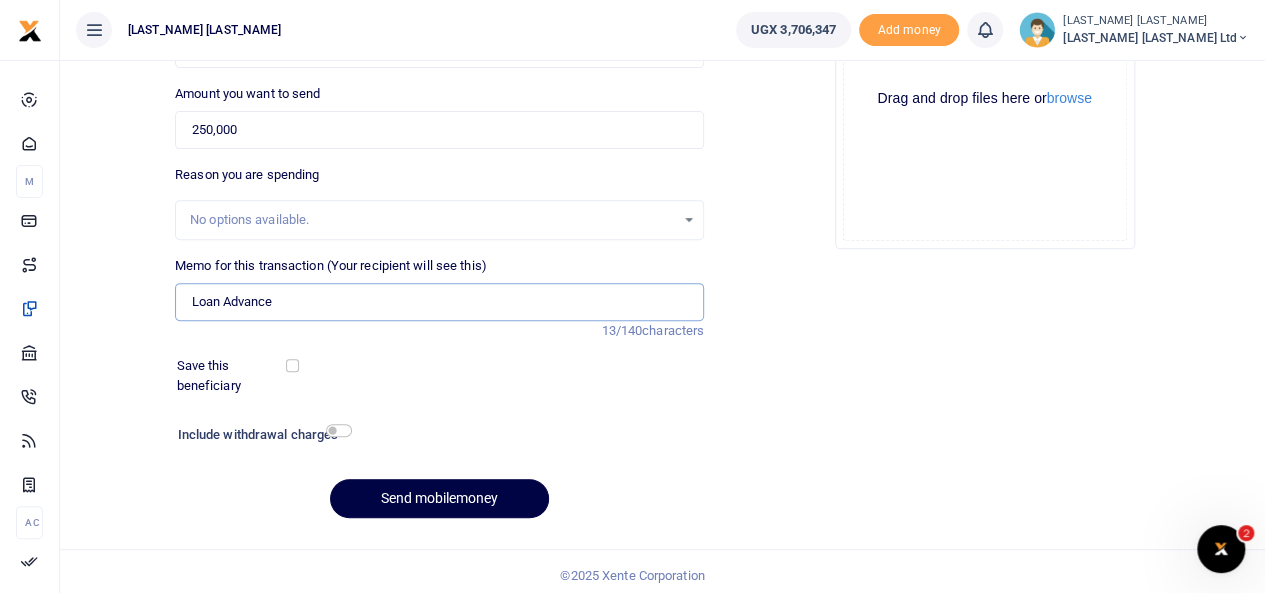 scroll, scrollTop: 290, scrollLeft: 0, axis: vertical 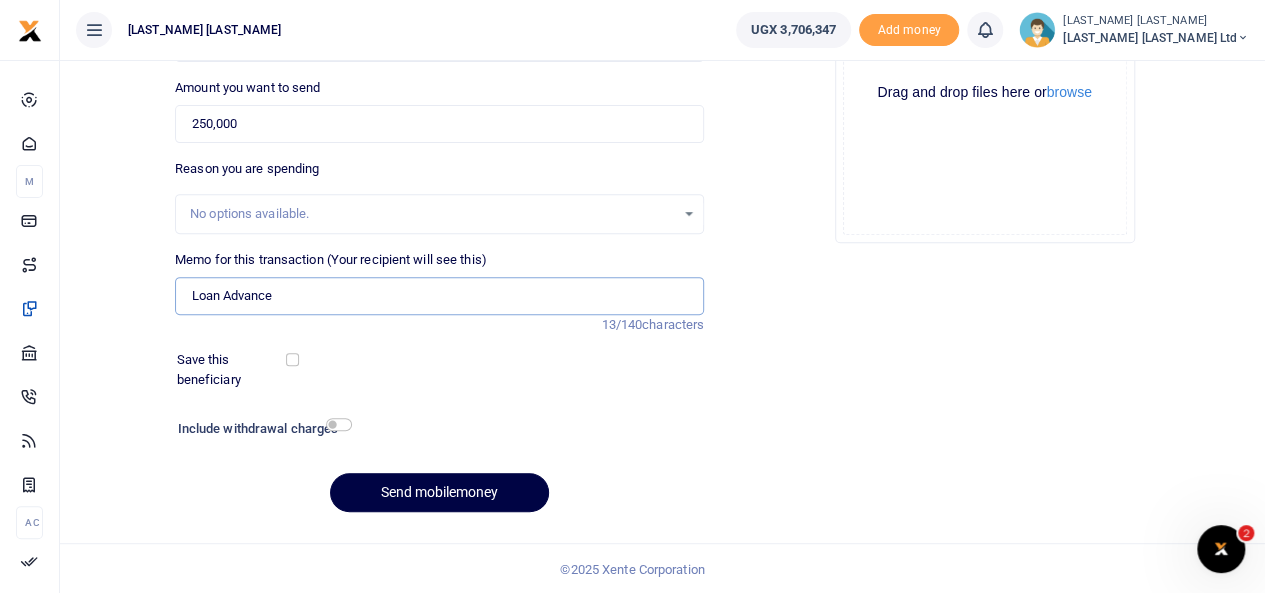 type on "Loan Advance" 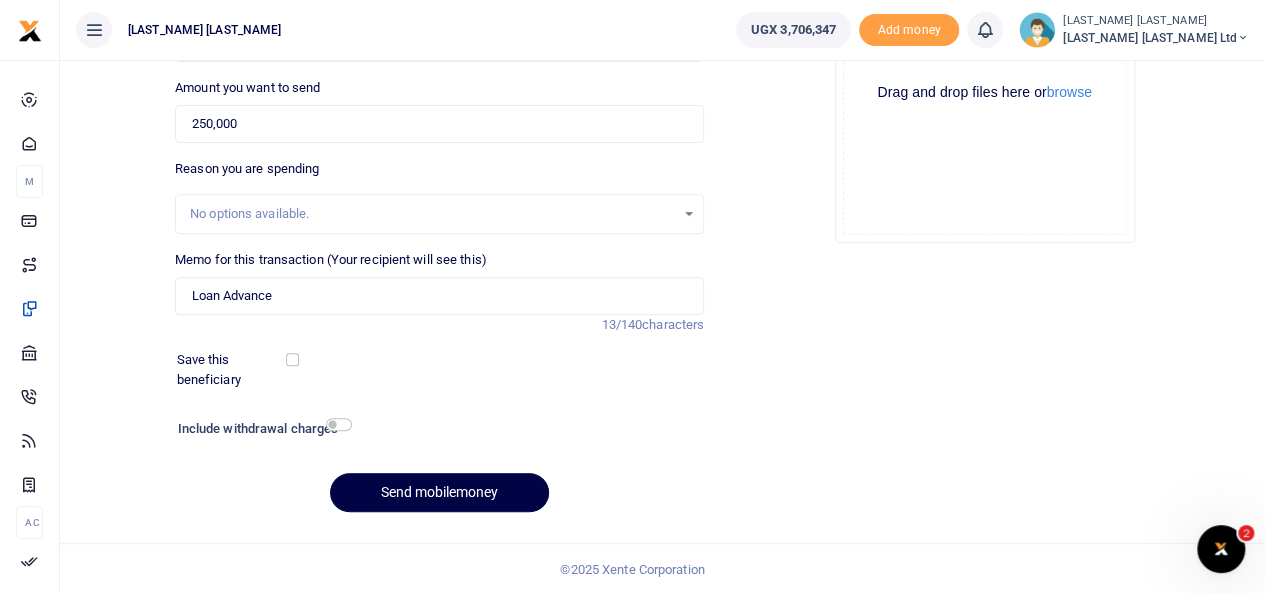 click on "No options available." at bounding box center (432, 214) 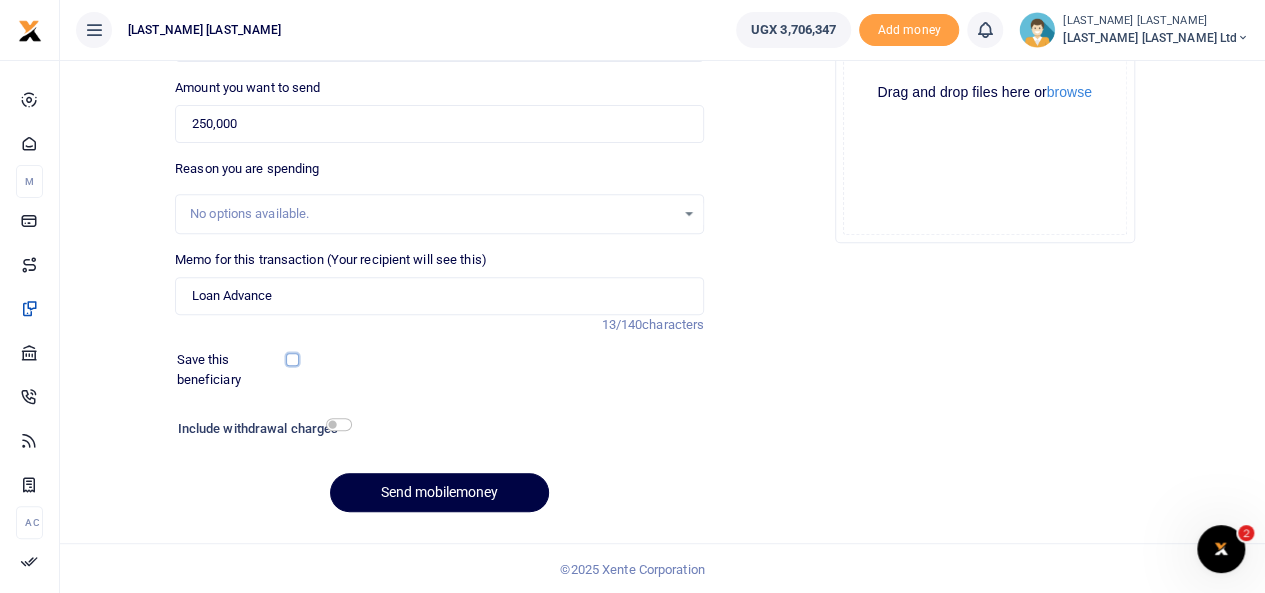click at bounding box center (292, 359) 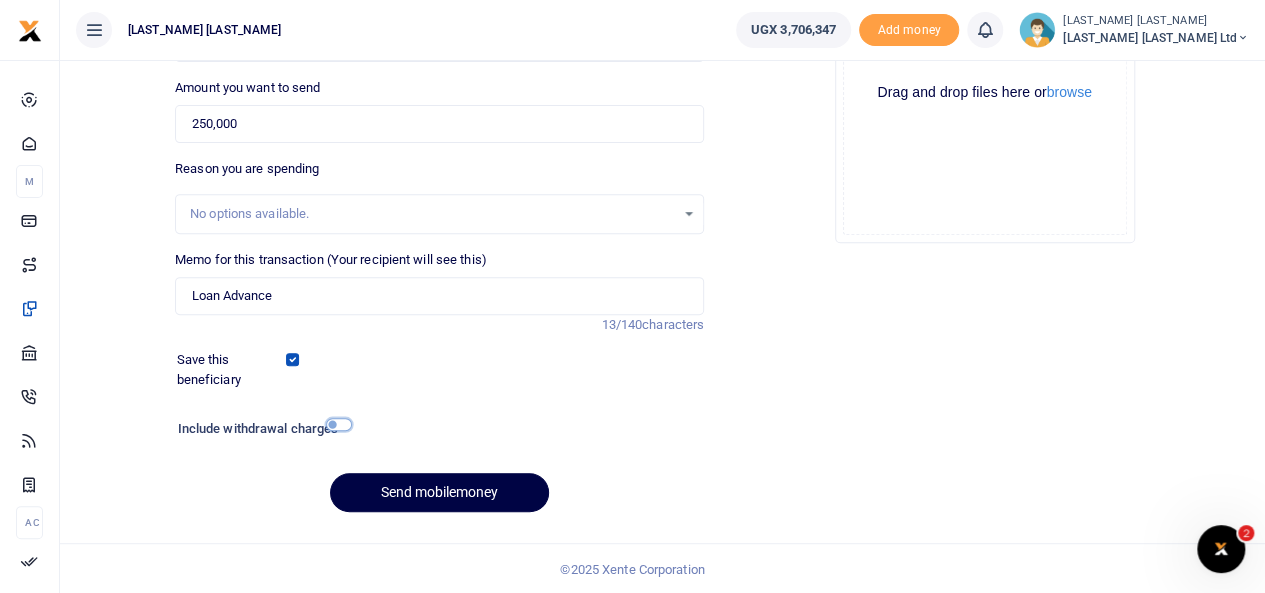 click at bounding box center [339, 424] 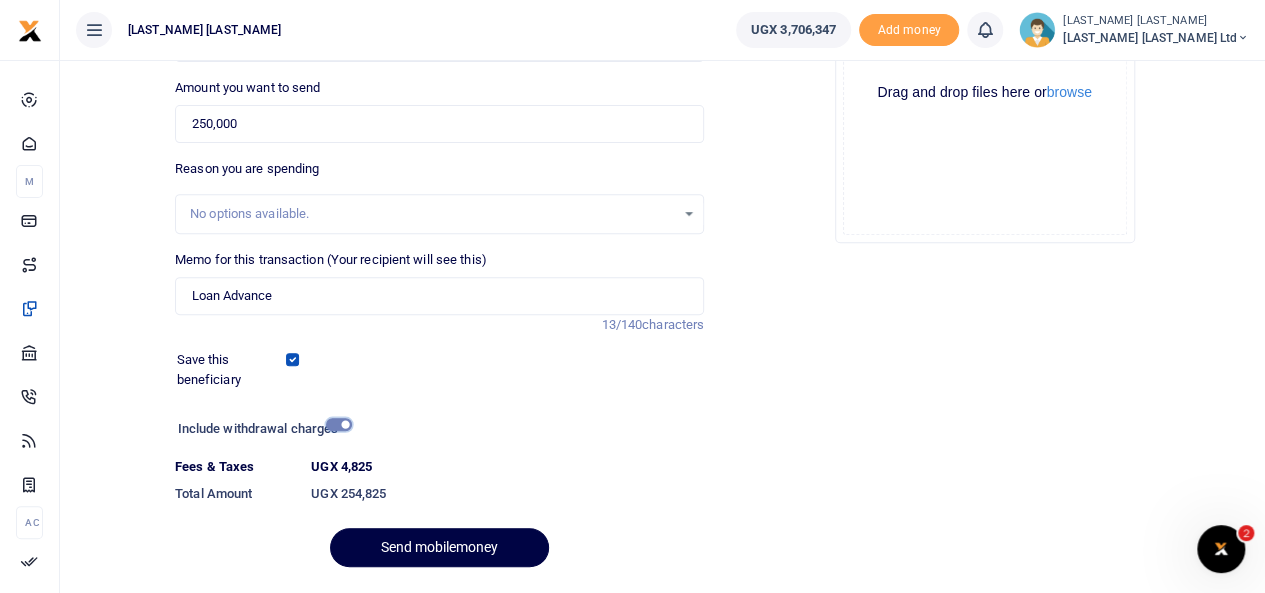 scroll, scrollTop: 346, scrollLeft: 0, axis: vertical 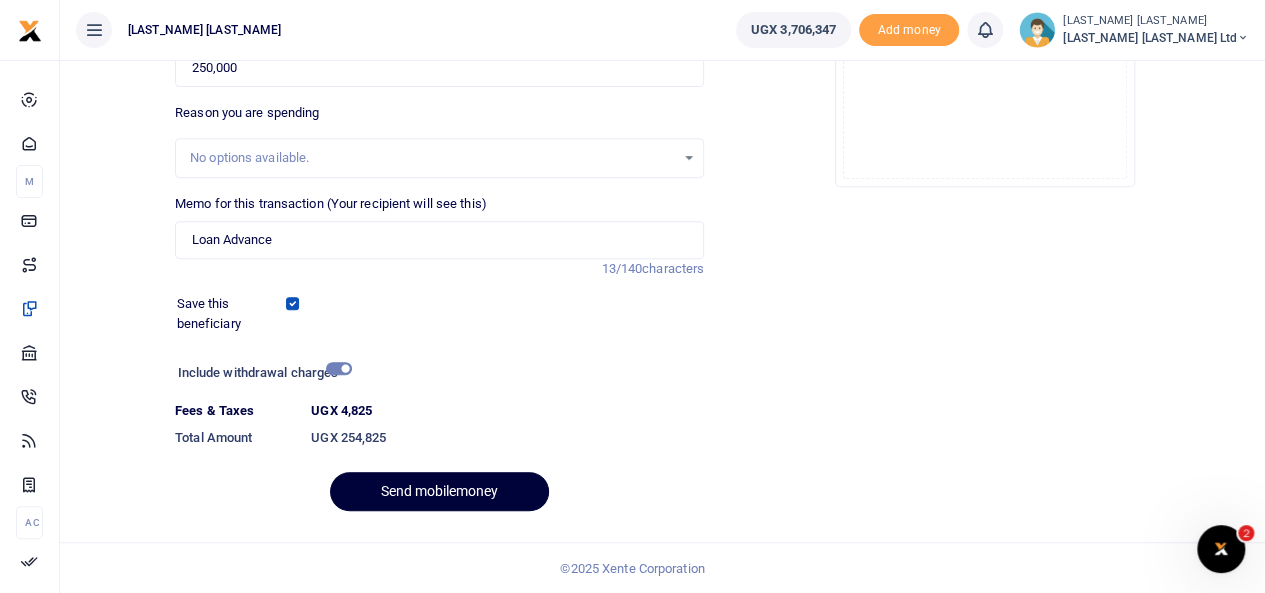 click on "Send mobilemoney" at bounding box center (439, 491) 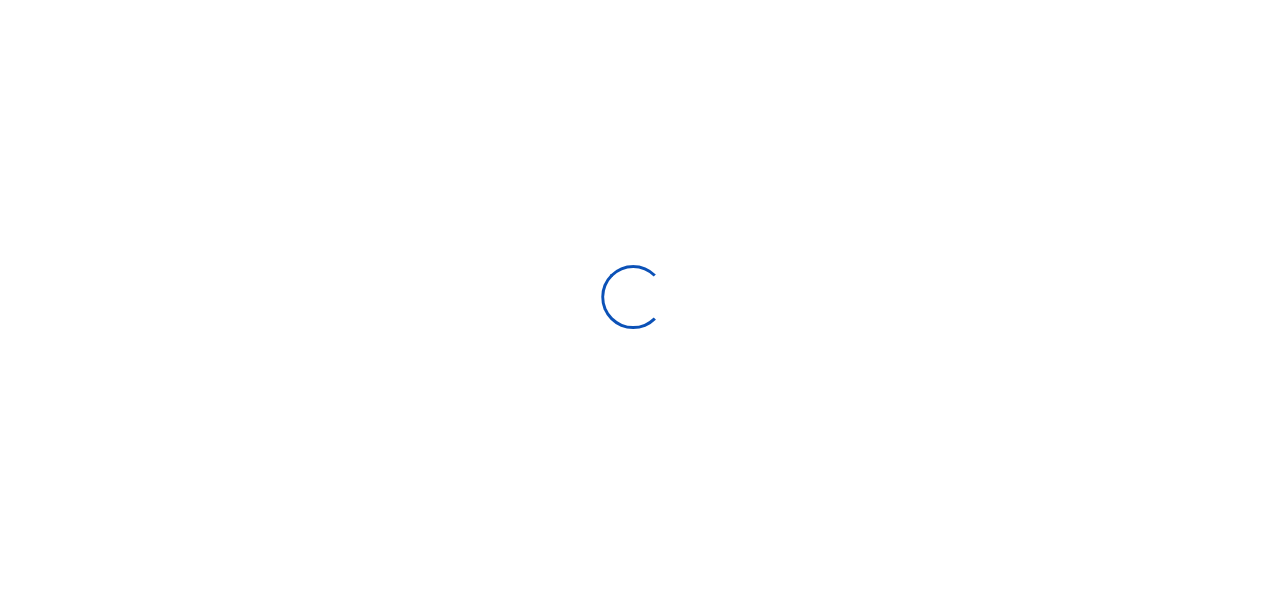scroll, scrollTop: 290, scrollLeft: 0, axis: vertical 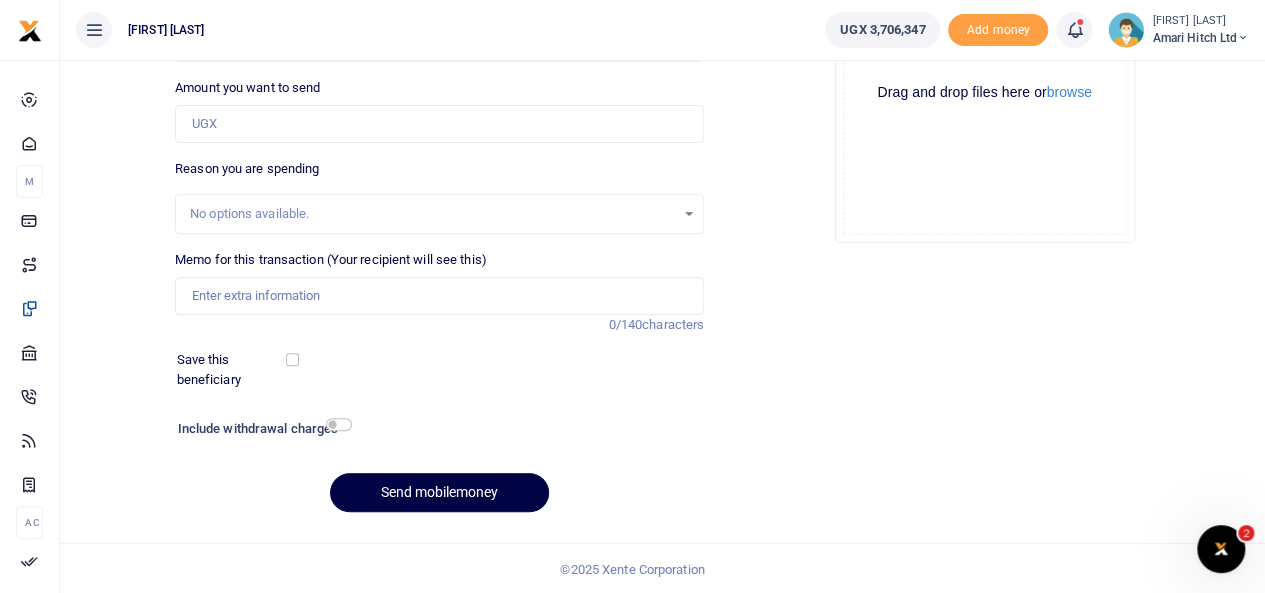 click at bounding box center (1074, 30) 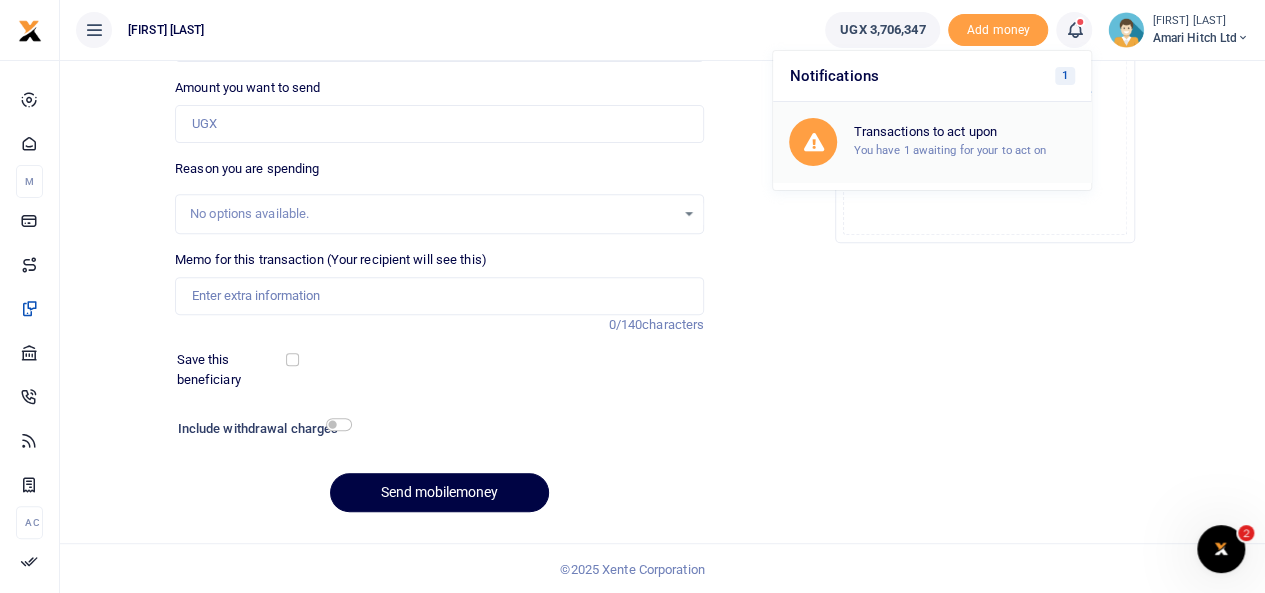 click on "Transactions to act upon
You have 1 awaiting for your to act on" at bounding box center (964, 141) 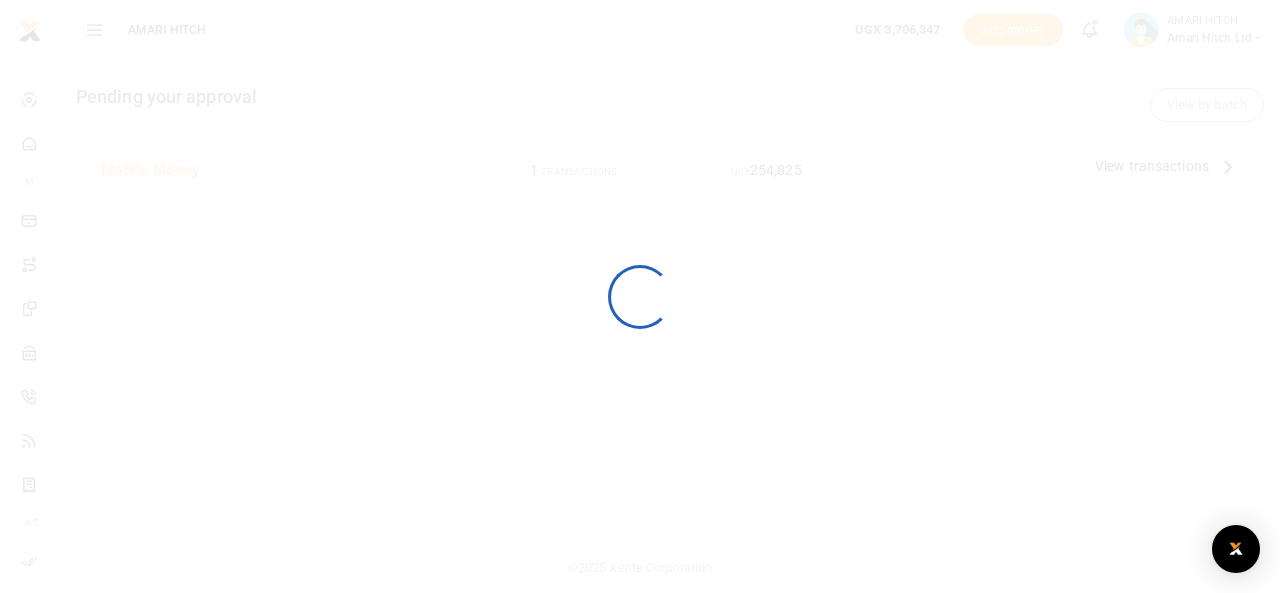 scroll, scrollTop: 0, scrollLeft: 0, axis: both 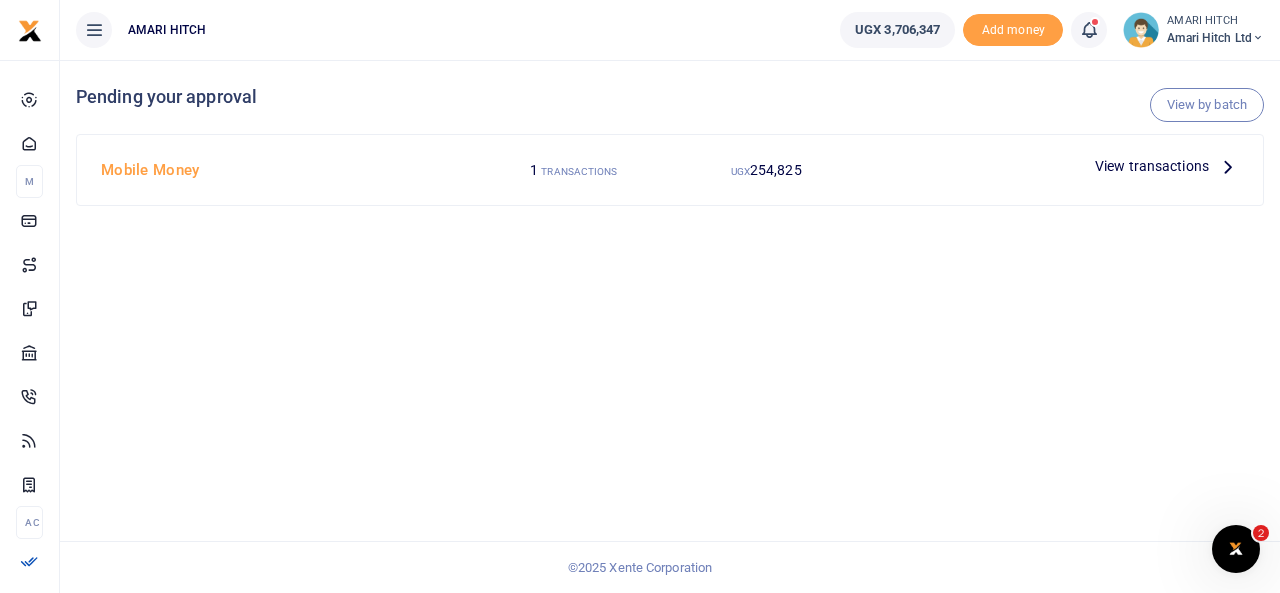 click on "View transactions" at bounding box center [1152, 166] 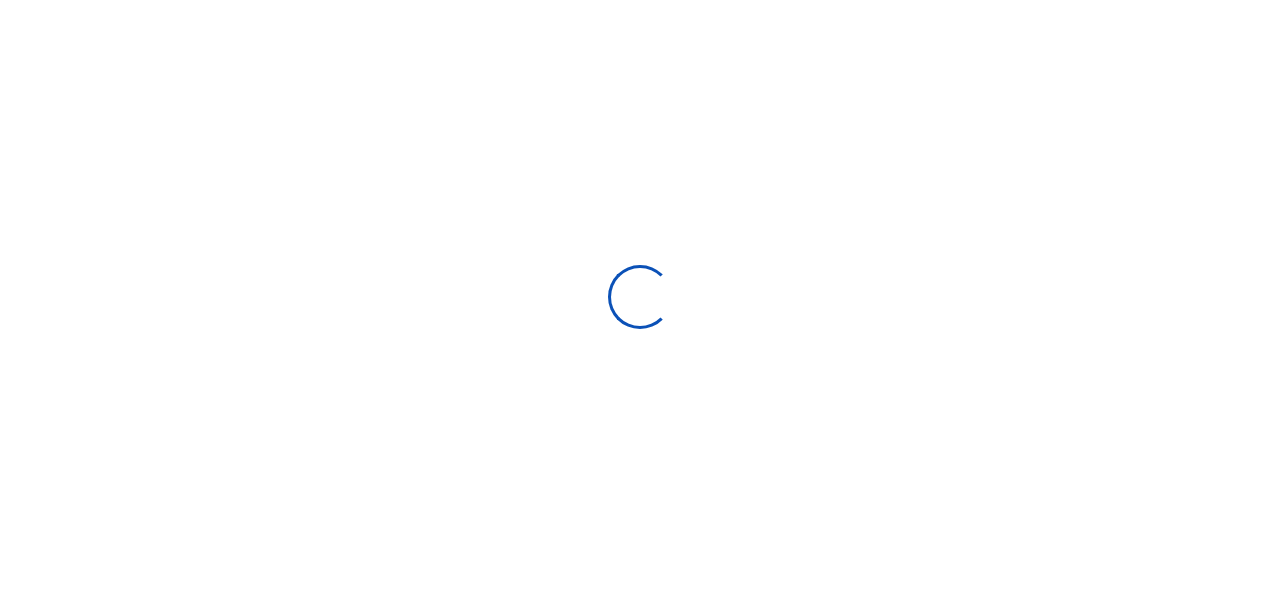 scroll, scrollTop: 0, scrollLeft: 0, axis: both 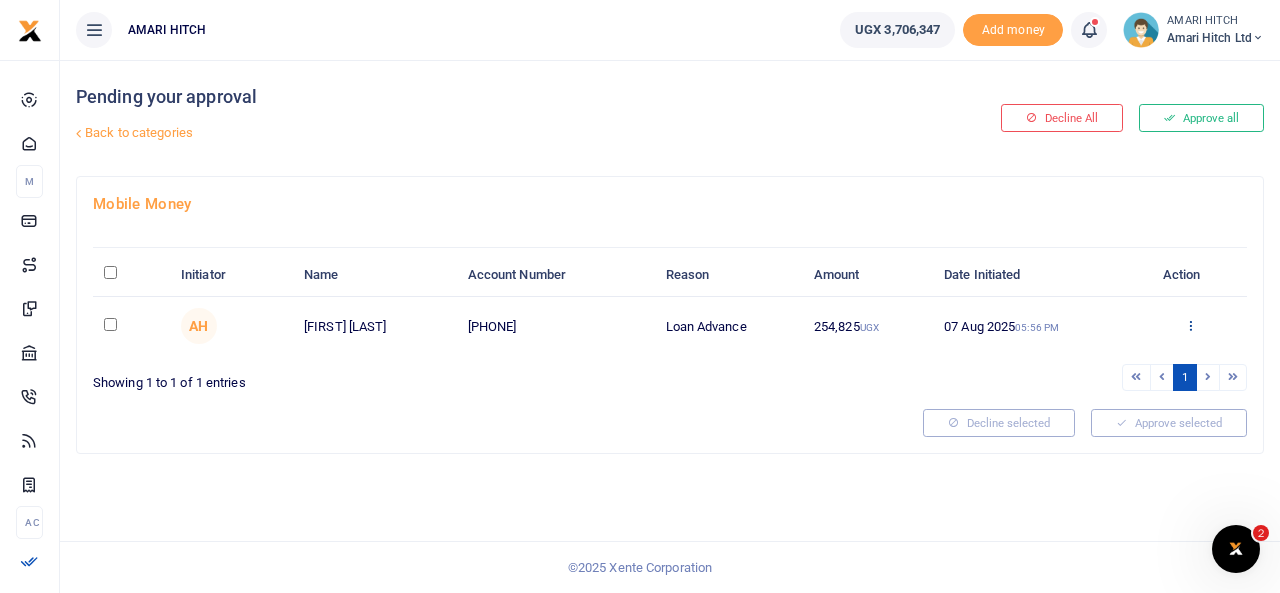 click at bounding box center [1190, 325] 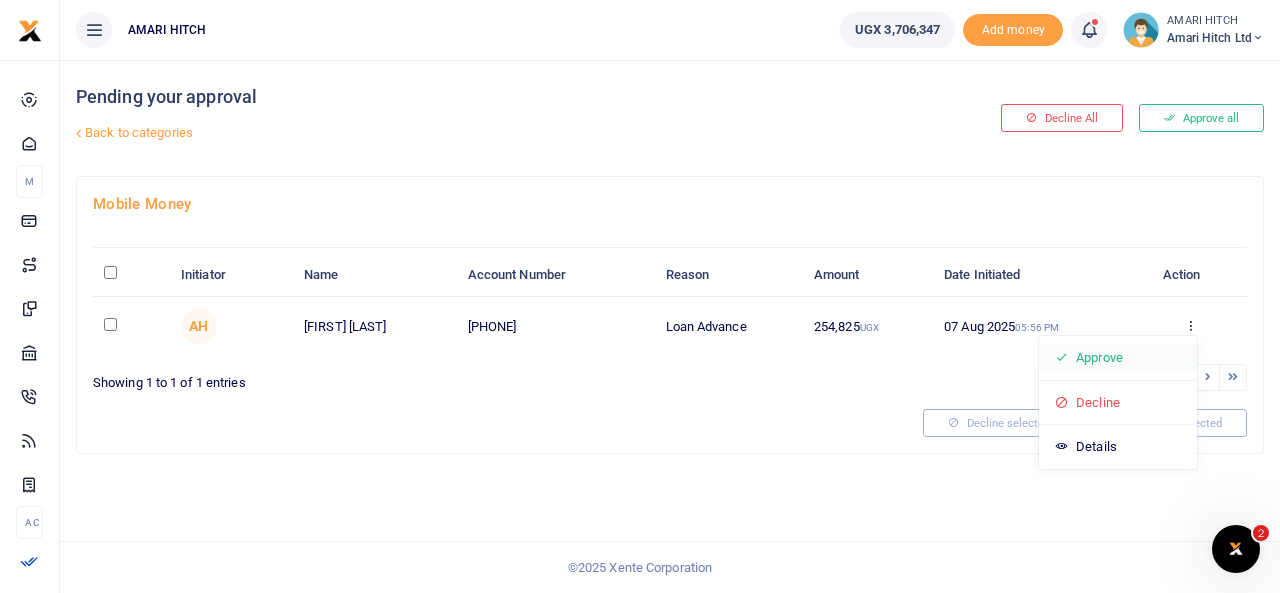 click on "Approve" at bounding box center [1118, 358] 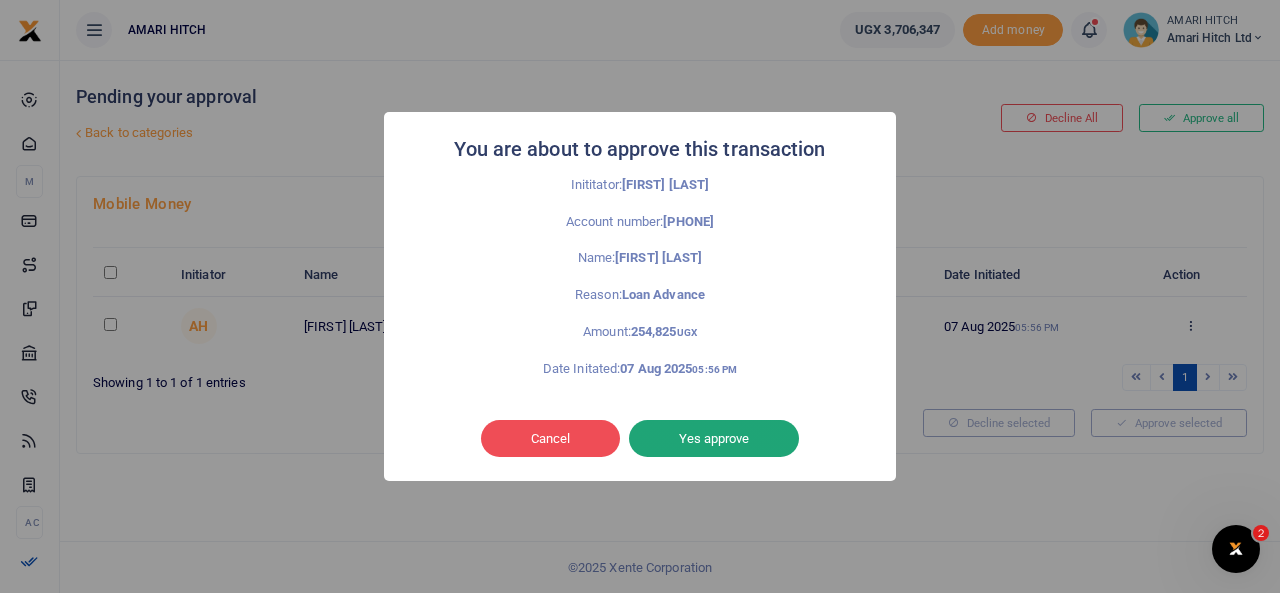 click on "Yes approve" at bounding box center [714, 439] 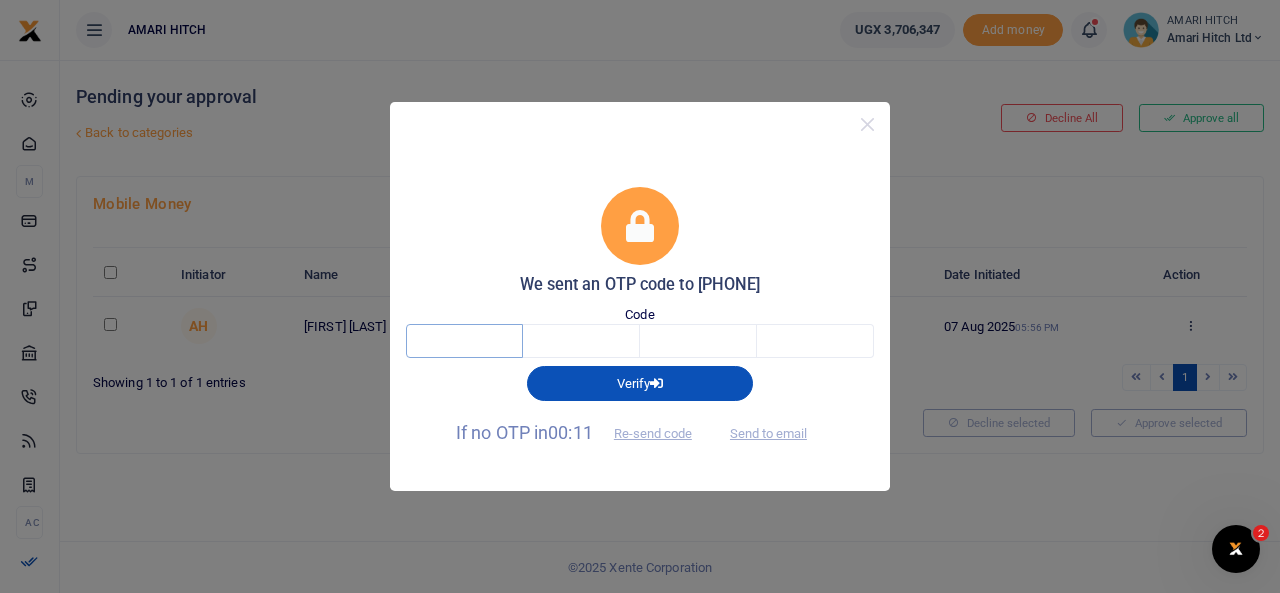 click at bounding box center (464, 341) 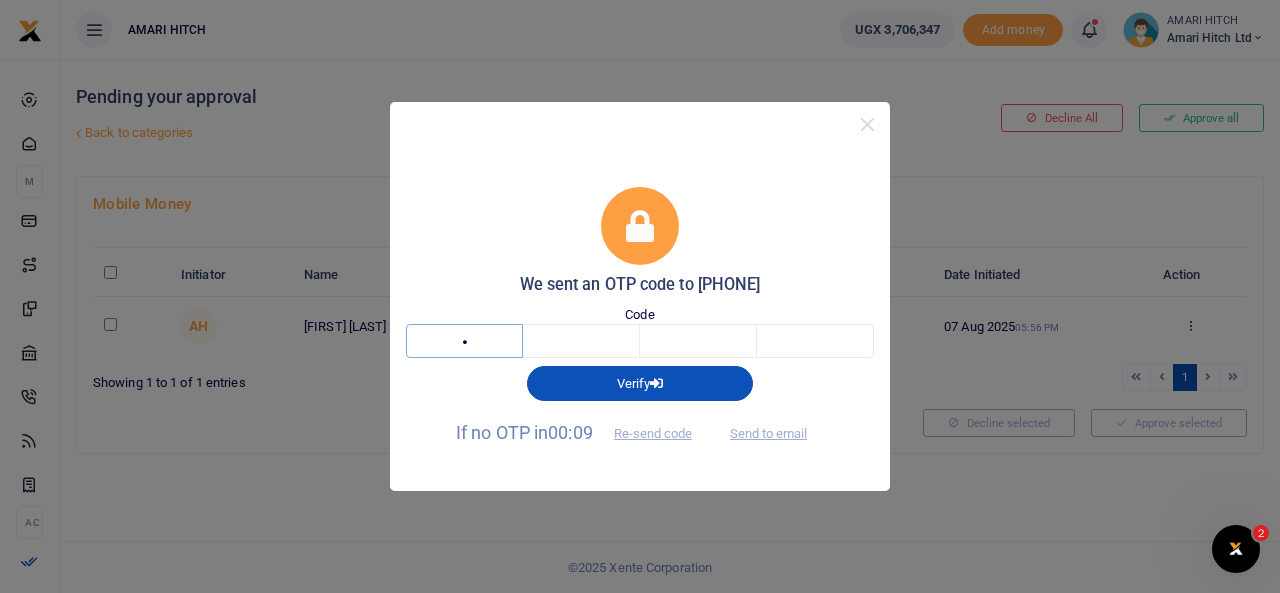 type on "3" 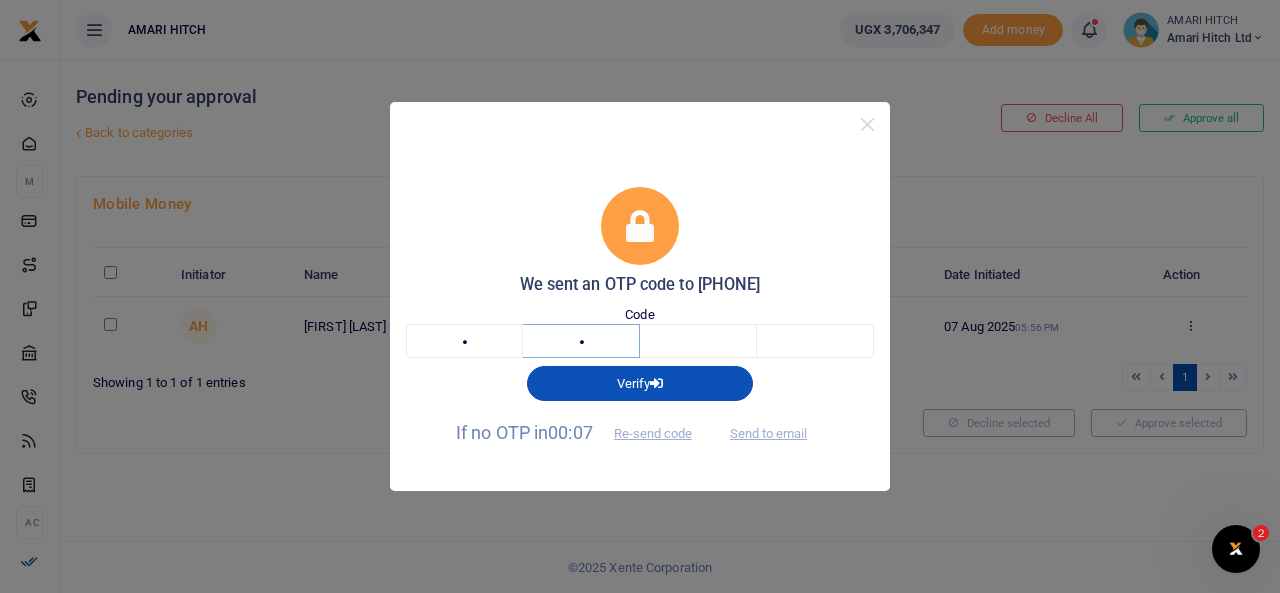 type on "9" 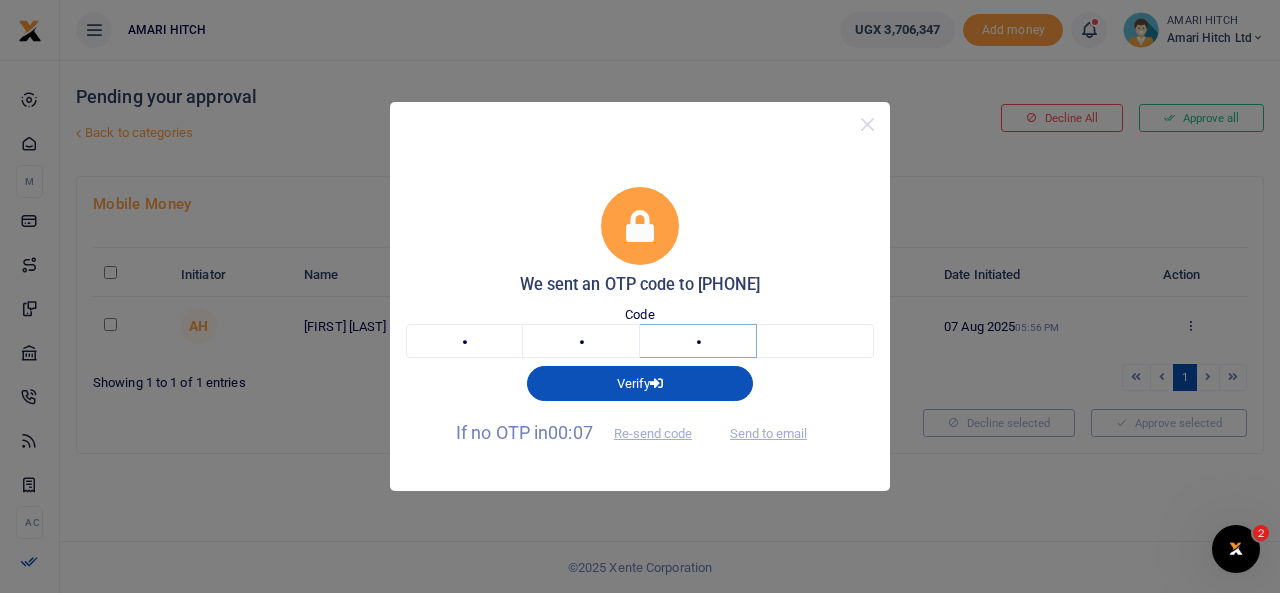 type on "5" 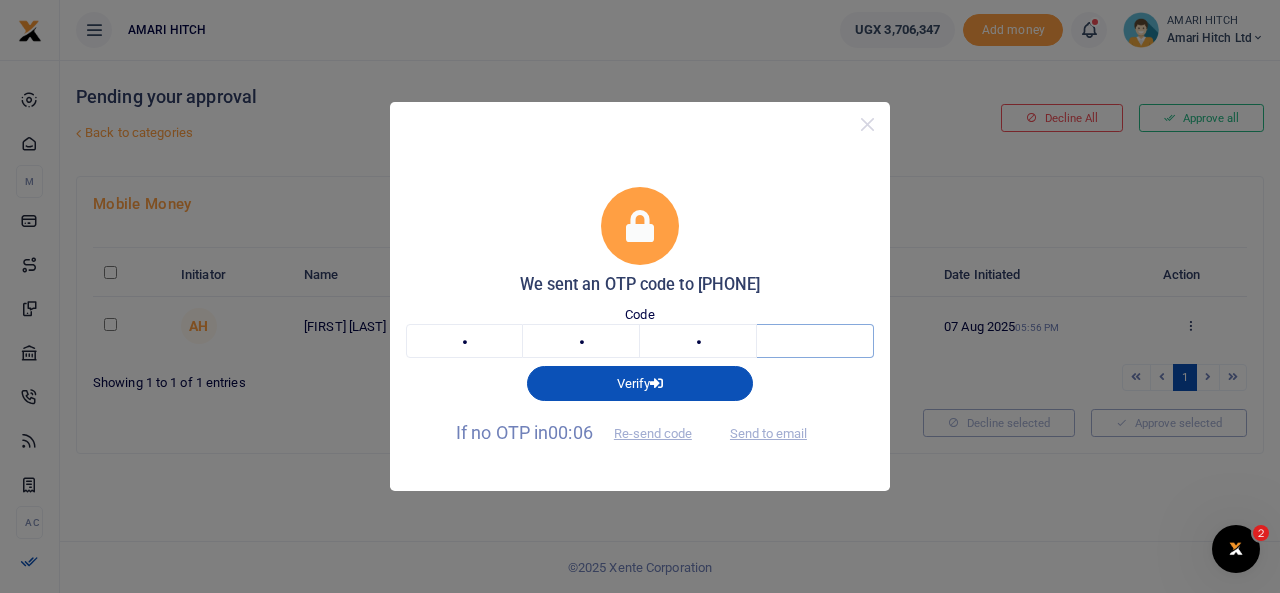 type on "2" 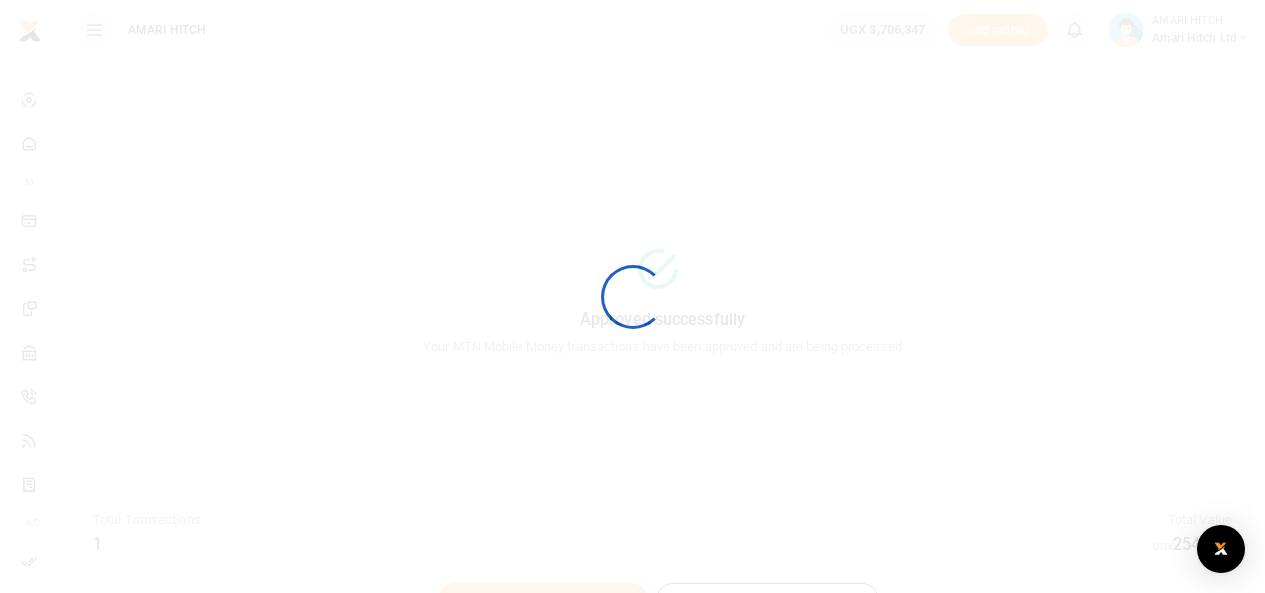 scroll, scrollTop: 0, scrollLeft: 0, axis: both 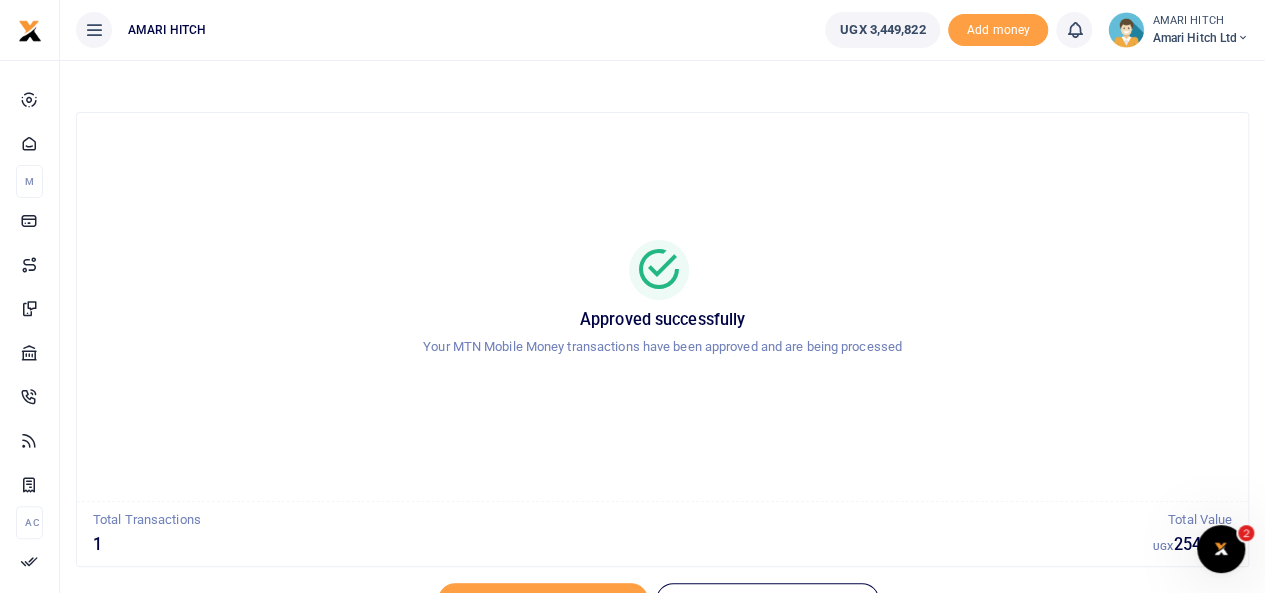 click on "AMARI HITCH" at bounding box center [434, 30] 